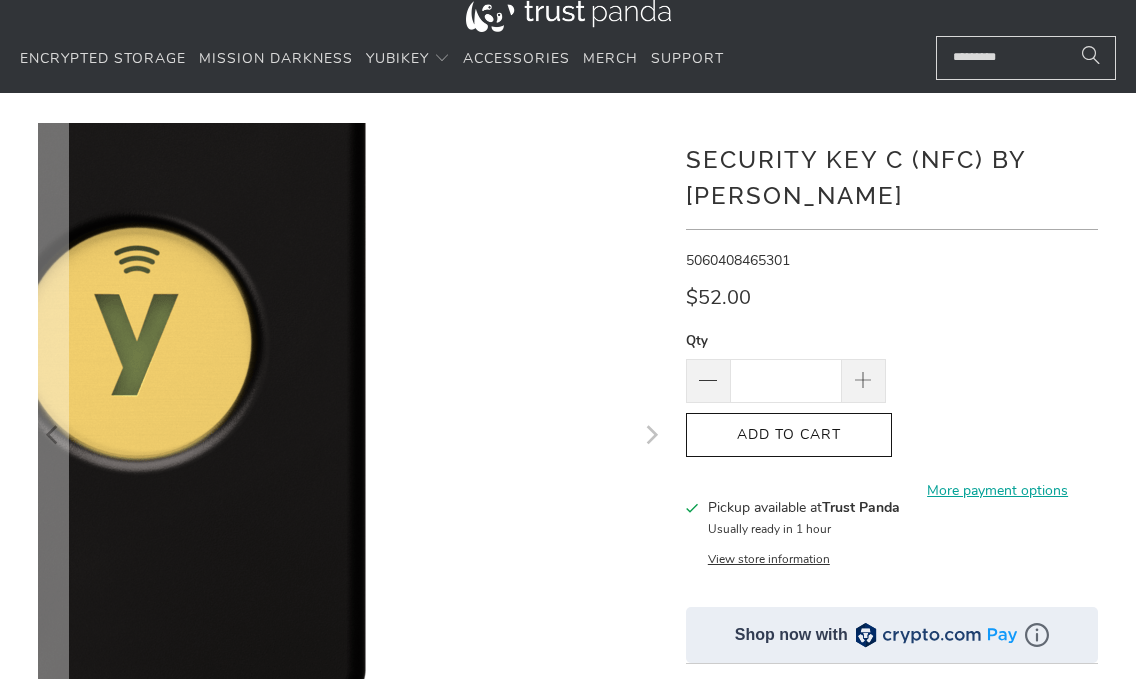 scroll, scrollTop: 0, scrollLeft: 0, axis: both 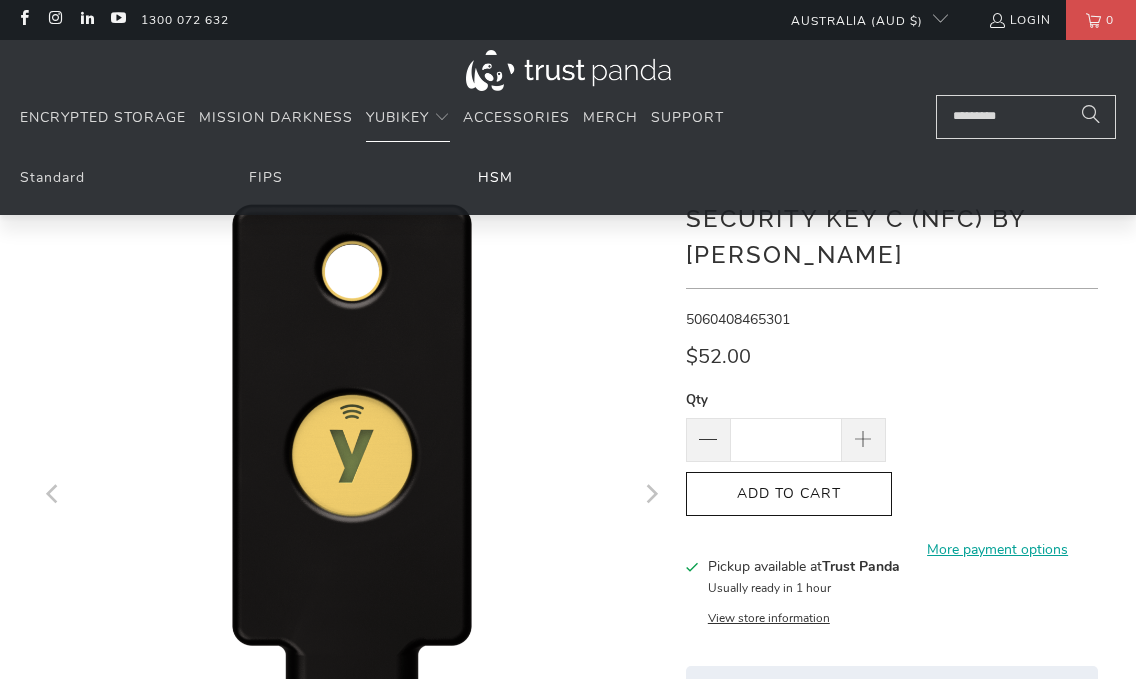click on "HSM" at bounding box center (495, 177) 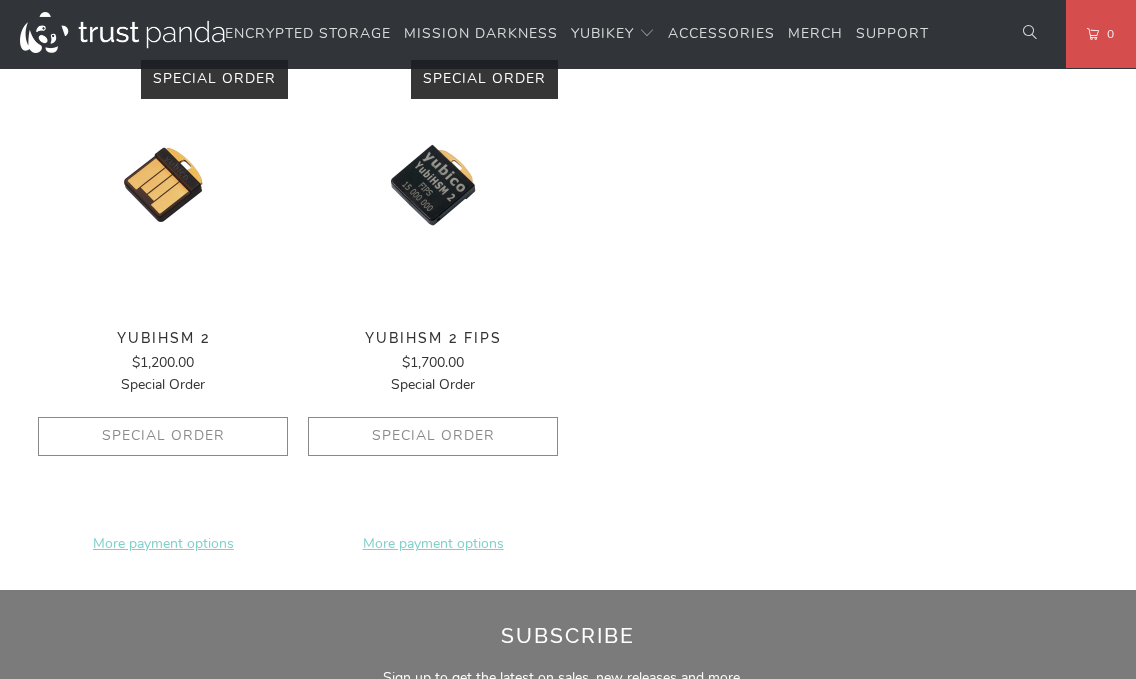 scroll, scrollTop: 0, scrollLeft: 0, axis: both 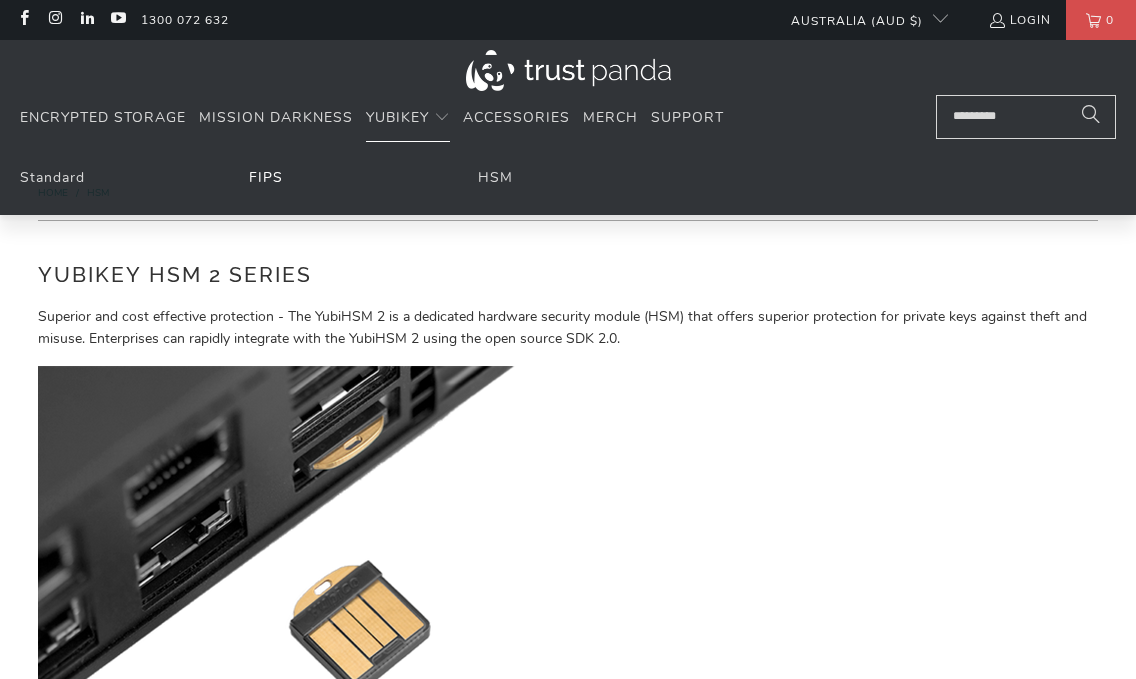click on "FIPS" at bounding box center [266, 177] 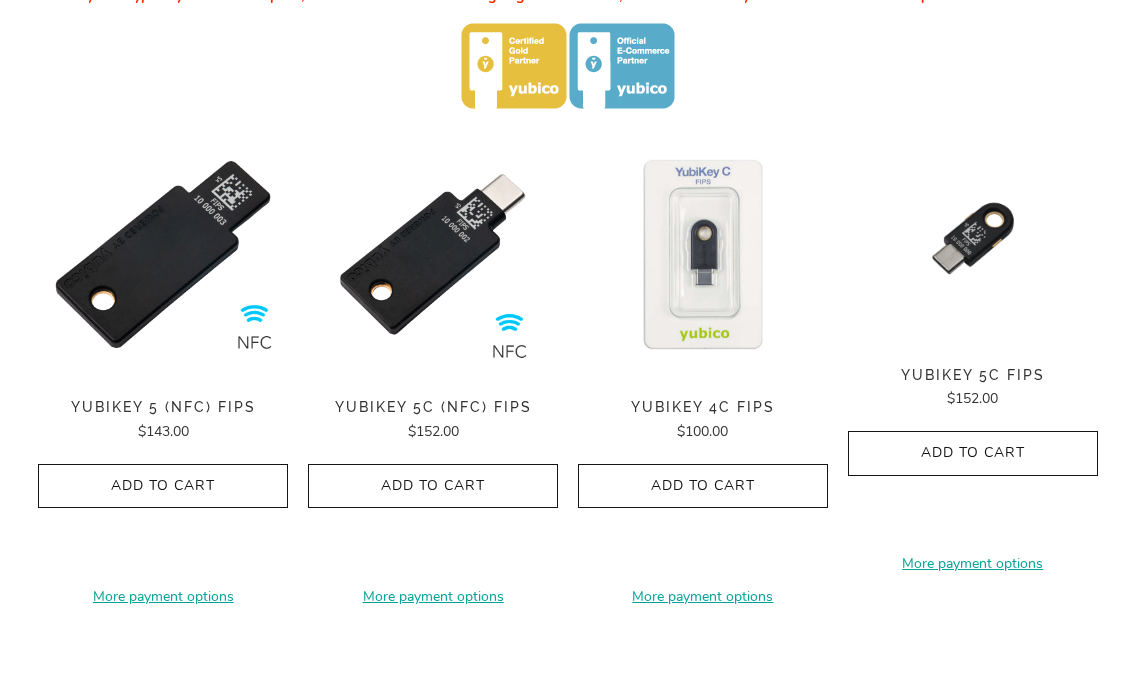 scroll, scrollTop: 668, scrollLeft: 0, axis: vertical 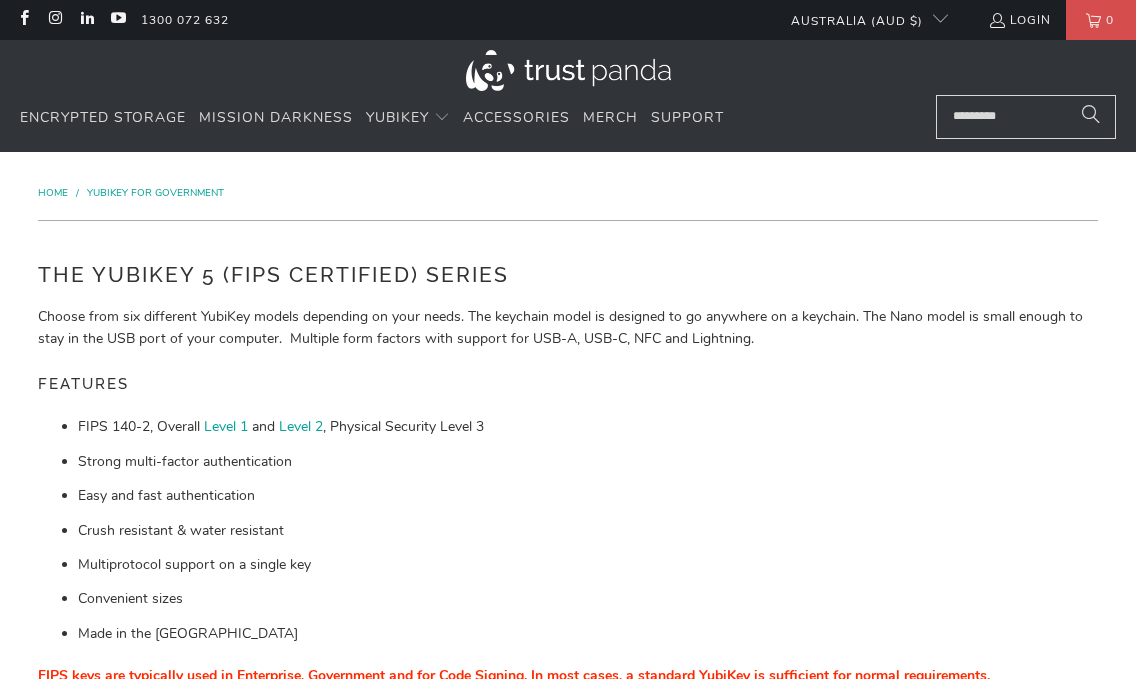 click on "Home" at bounding box center [53, 193] 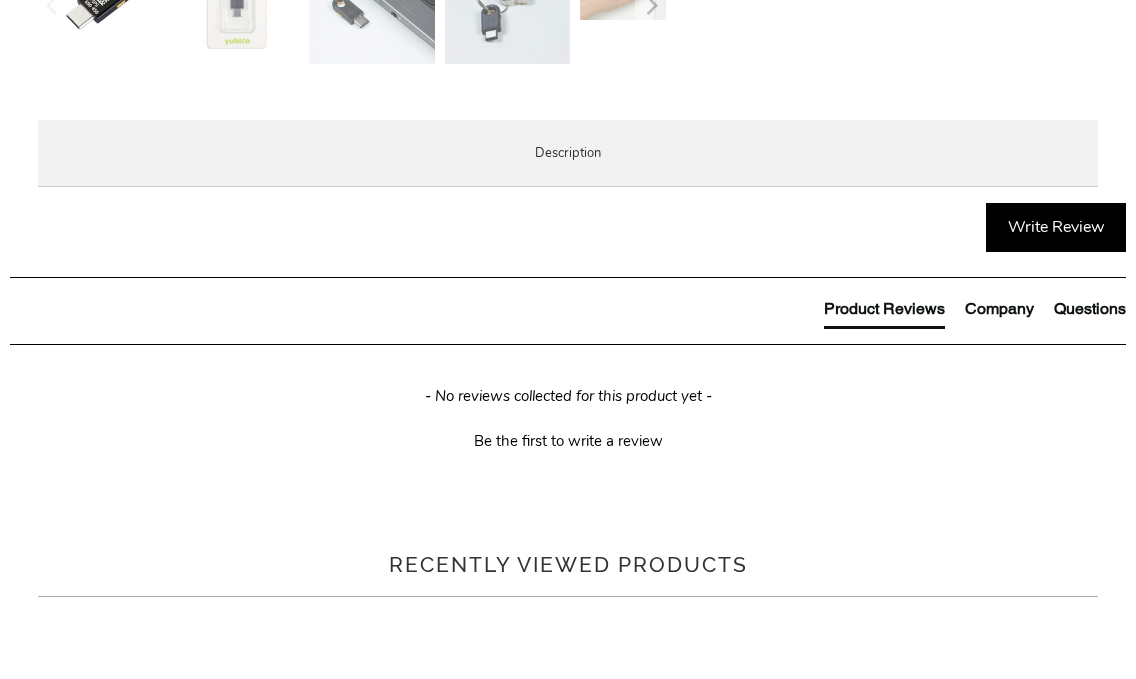 scroll, scrollTop: 914, scrollLeft: 0, axis: vertical 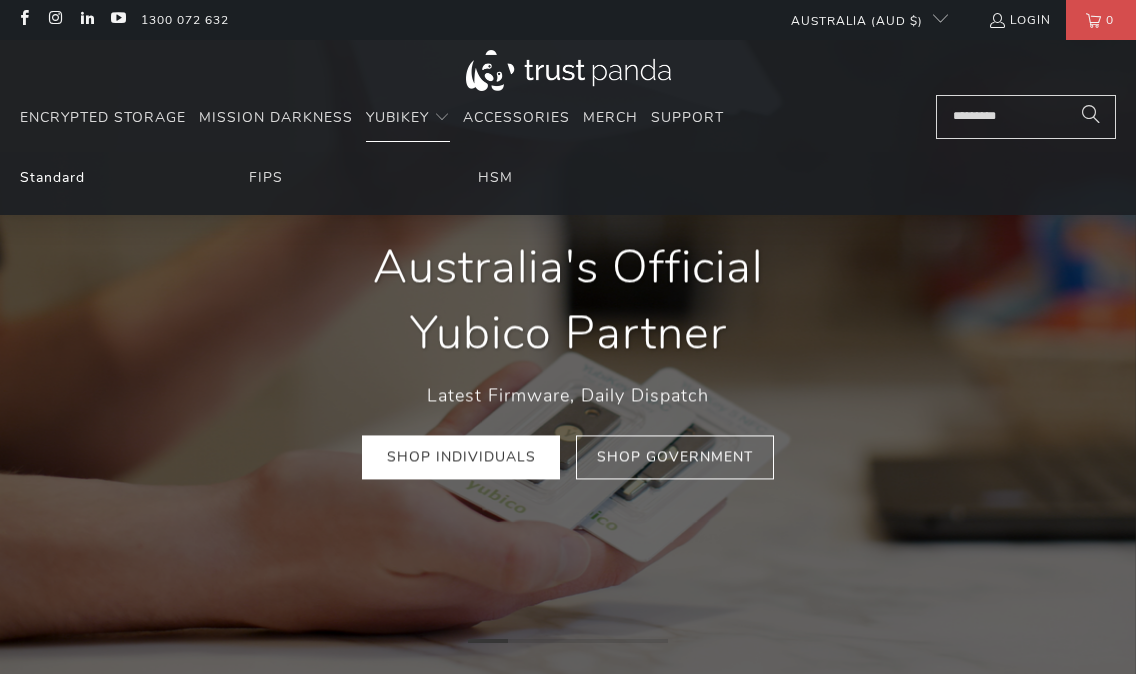 click on "Standard" at bounding box center [52, 177] 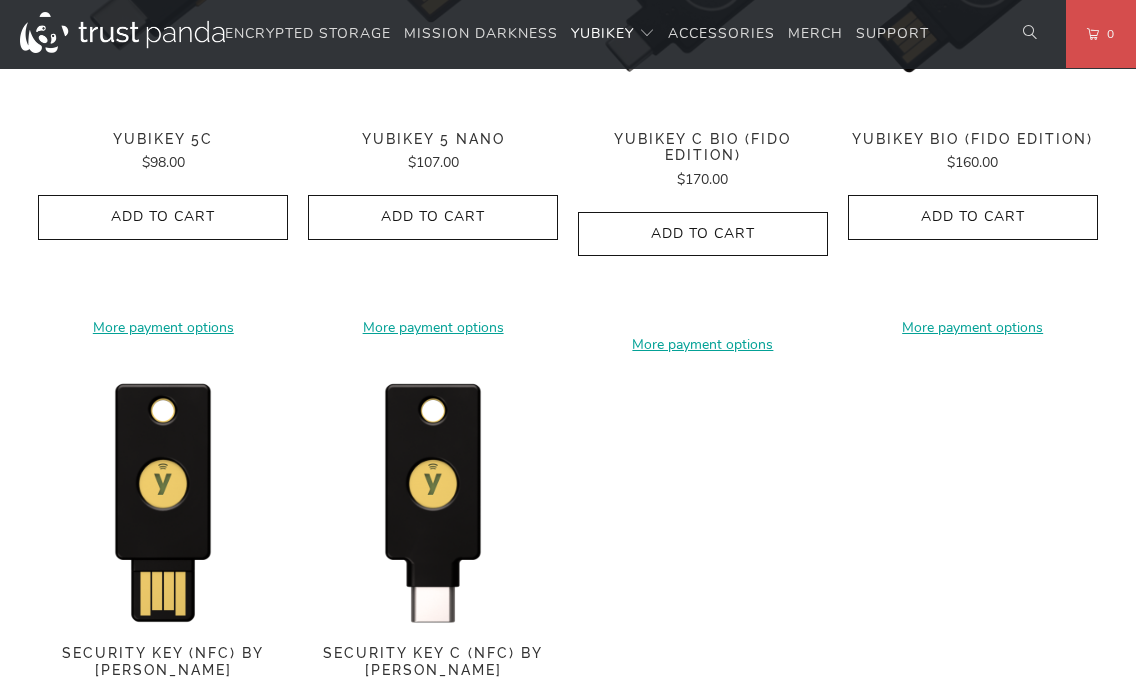 scroll, scrollTop: 1949, scrollLeft: 0, axis: vertical 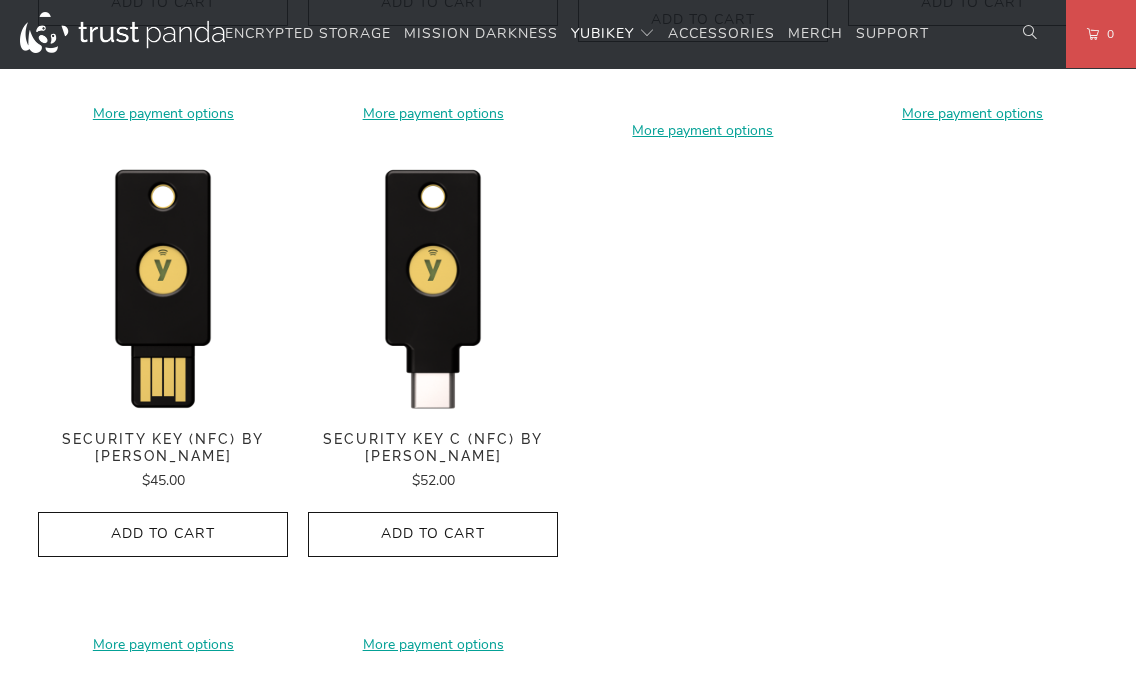 click on "Security Key C (NFC) by [PERSON_NAME]" at bounding box center (433, 448) 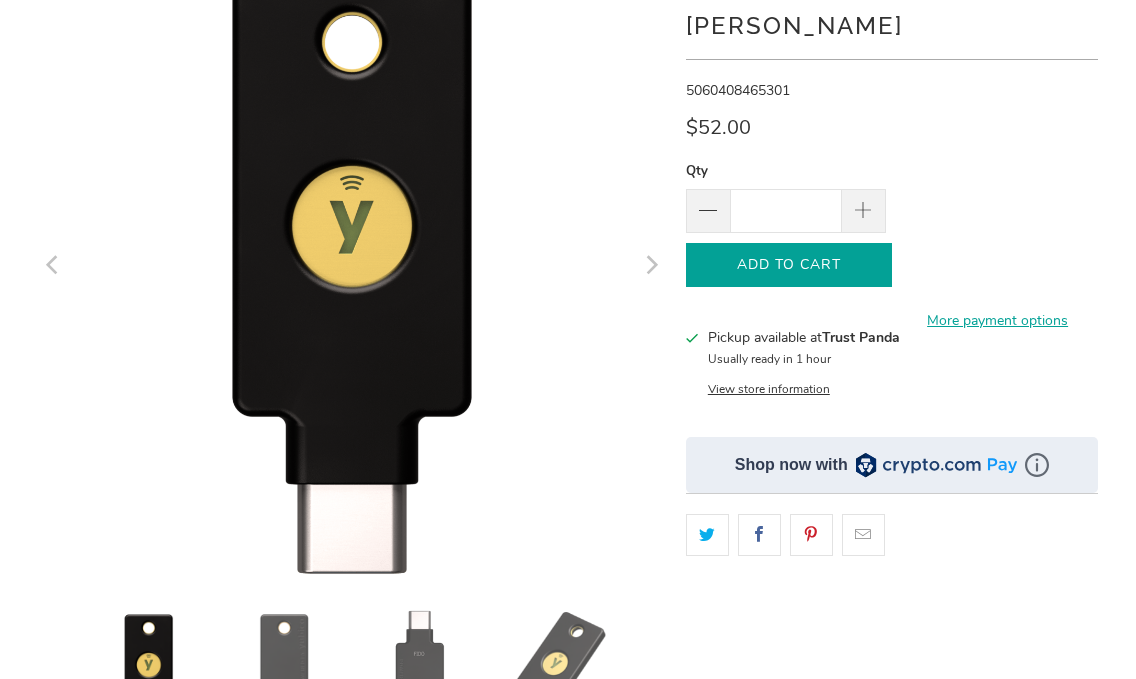 scroll, scrollTop: 27, scrollLeft: 0, axis: vertical 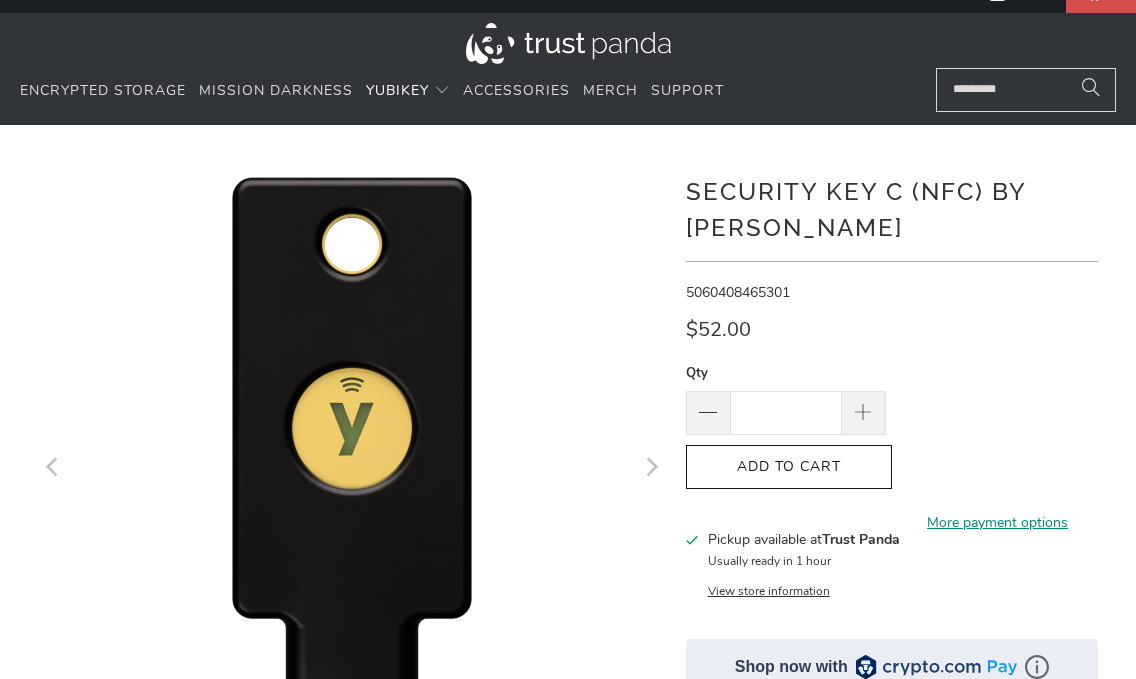 click on "More payment options" 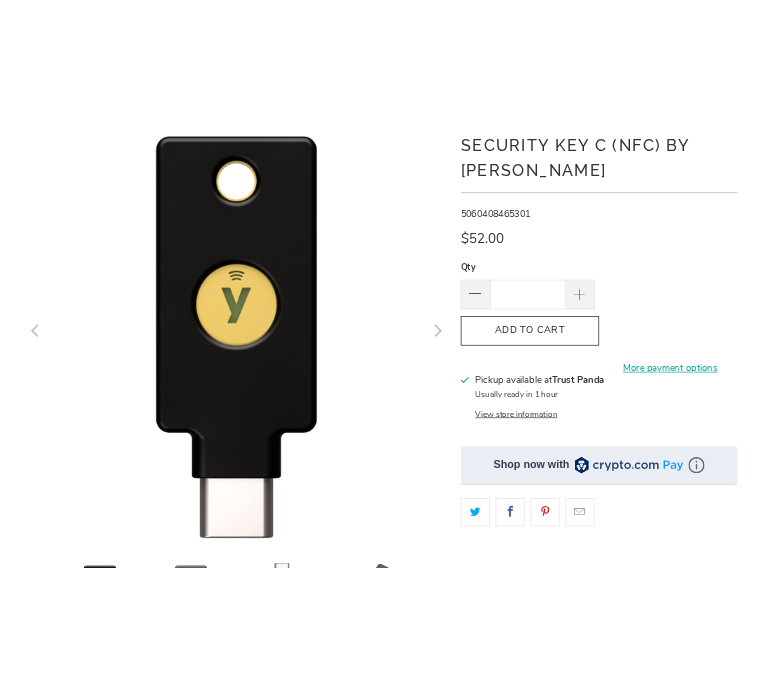scroll, scrollTop: 51, scrollLeft: 0, axis: vertical 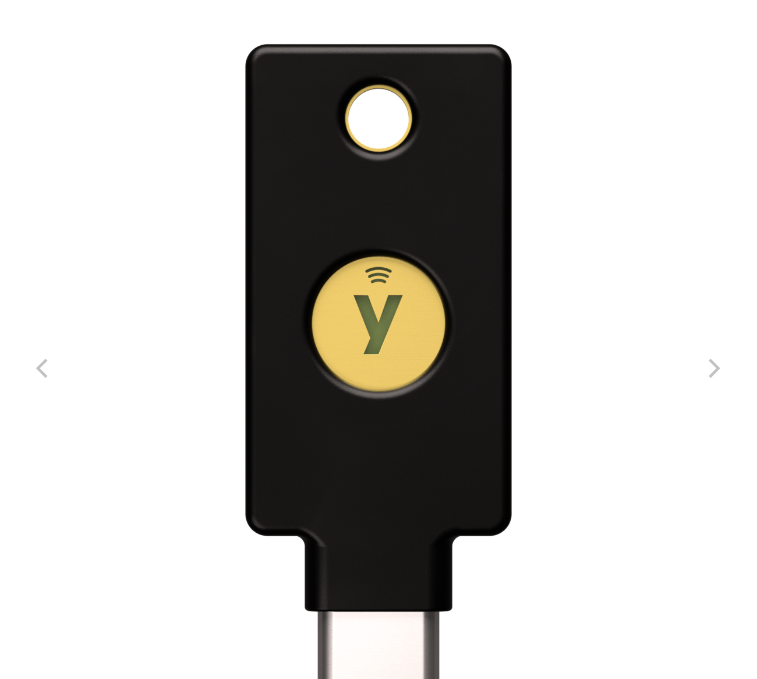 click at bounding box center [713, 368] 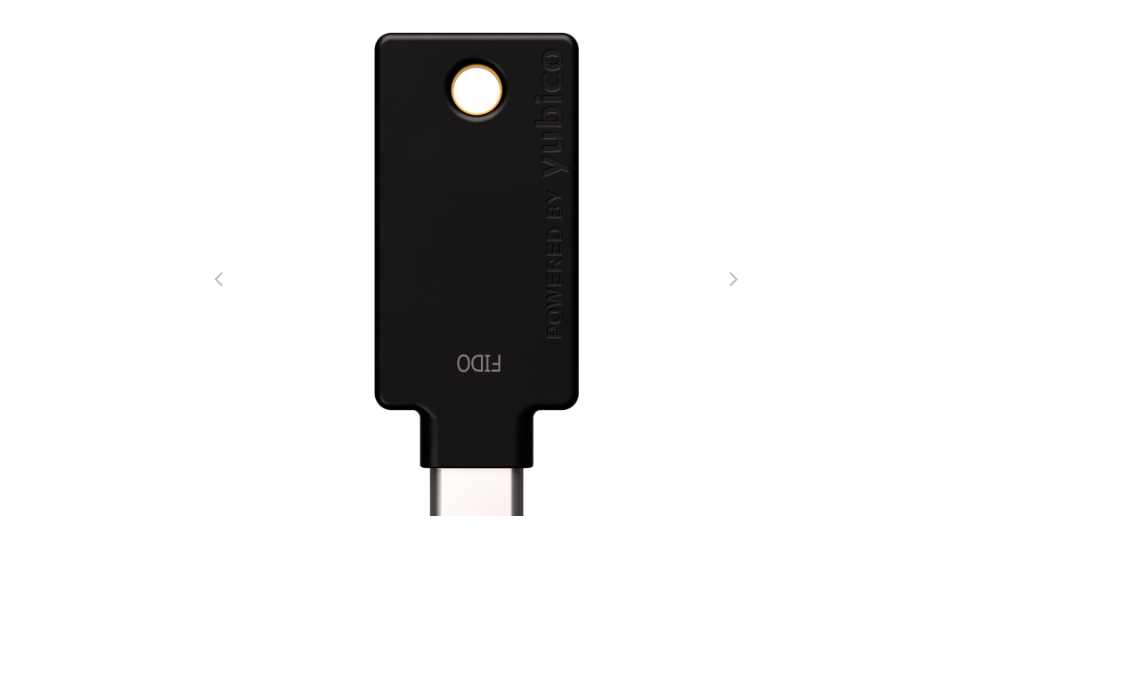 scroll, scrollTop: 163, scrollLeft: 0, axis: vertical 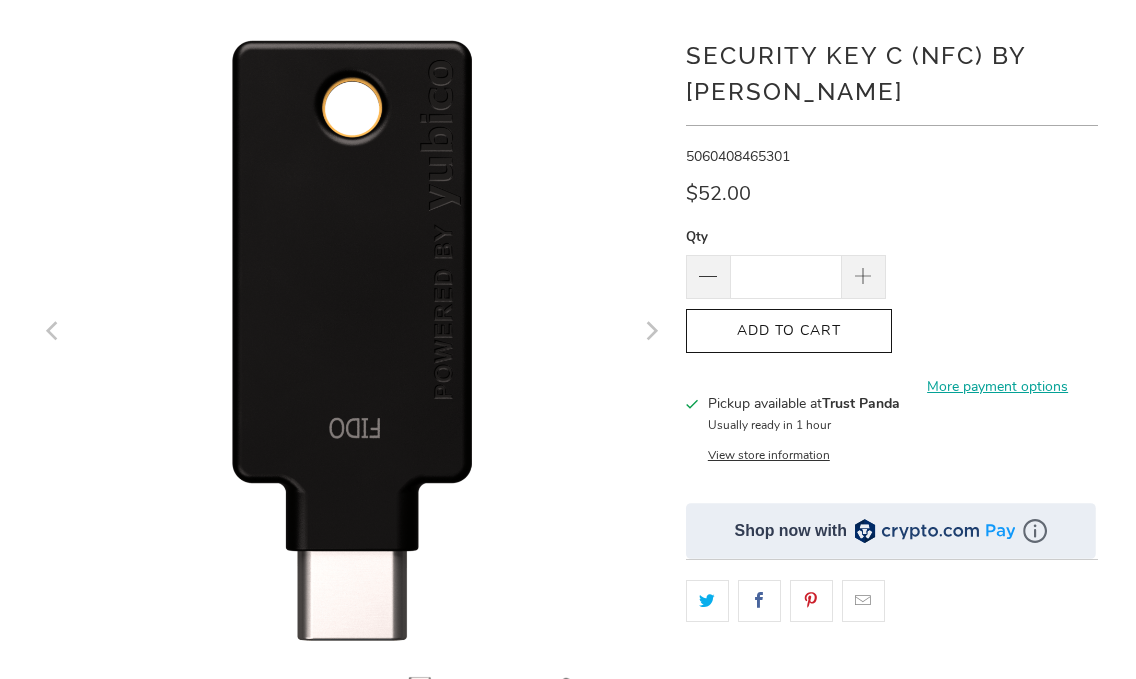 click at bounding box center [568, 4] 